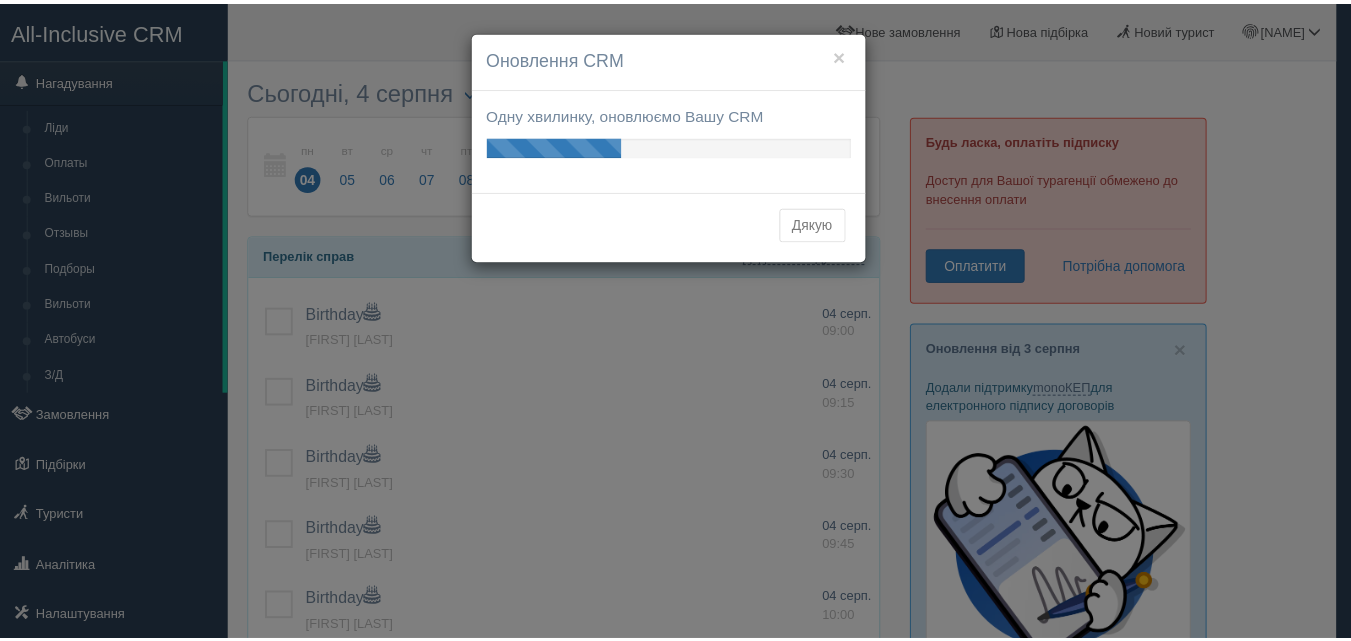 scroll, scrollTop: 0, scrollLeft: 0, axis: both 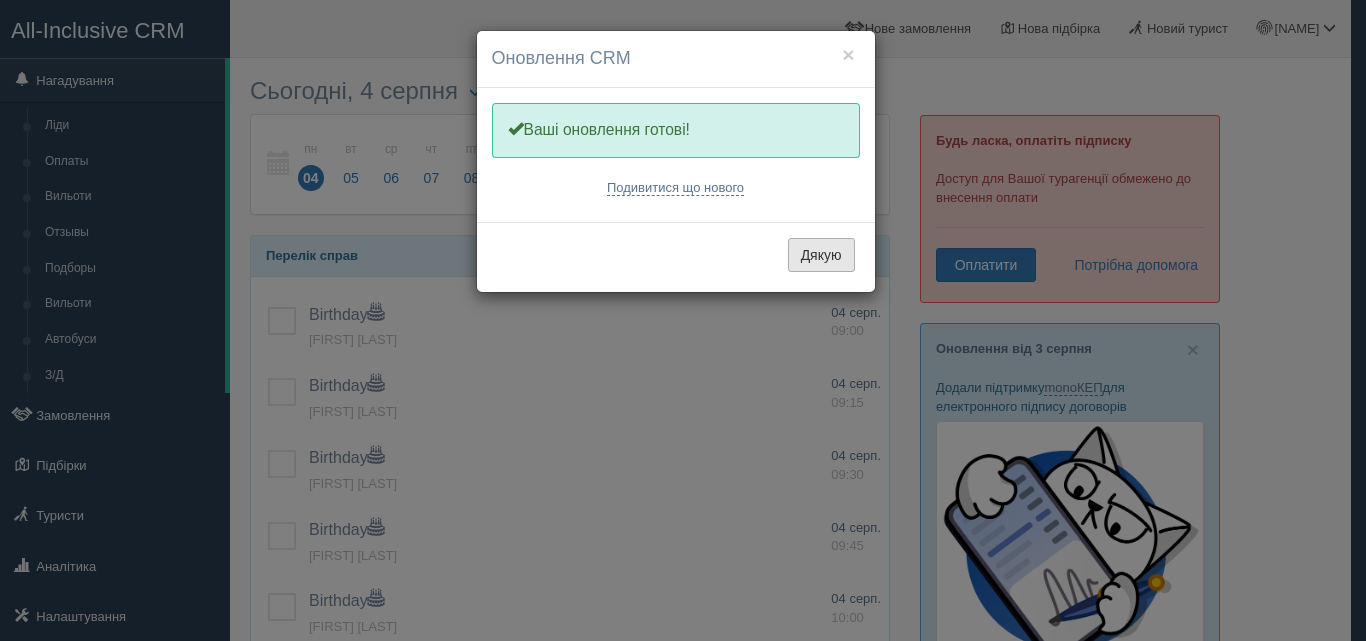 click on "Дякую" at bounding box center [821, 255] 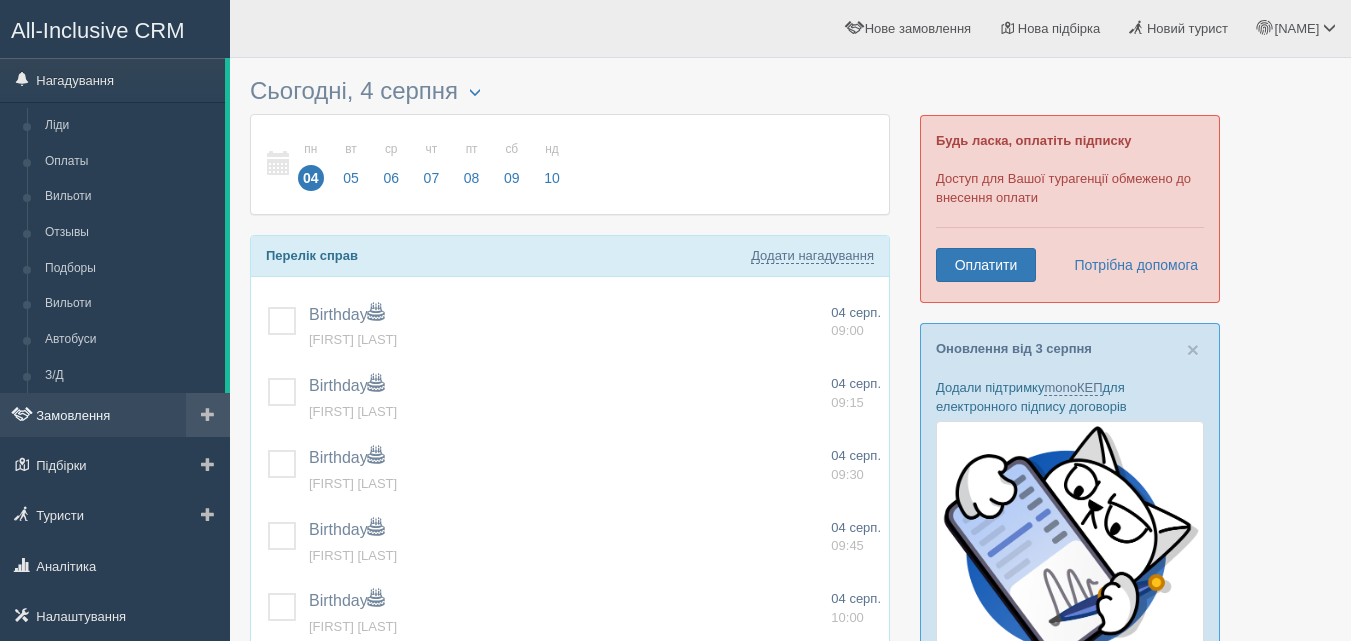 click on "Замовлення" at bounding box center [115, 415] 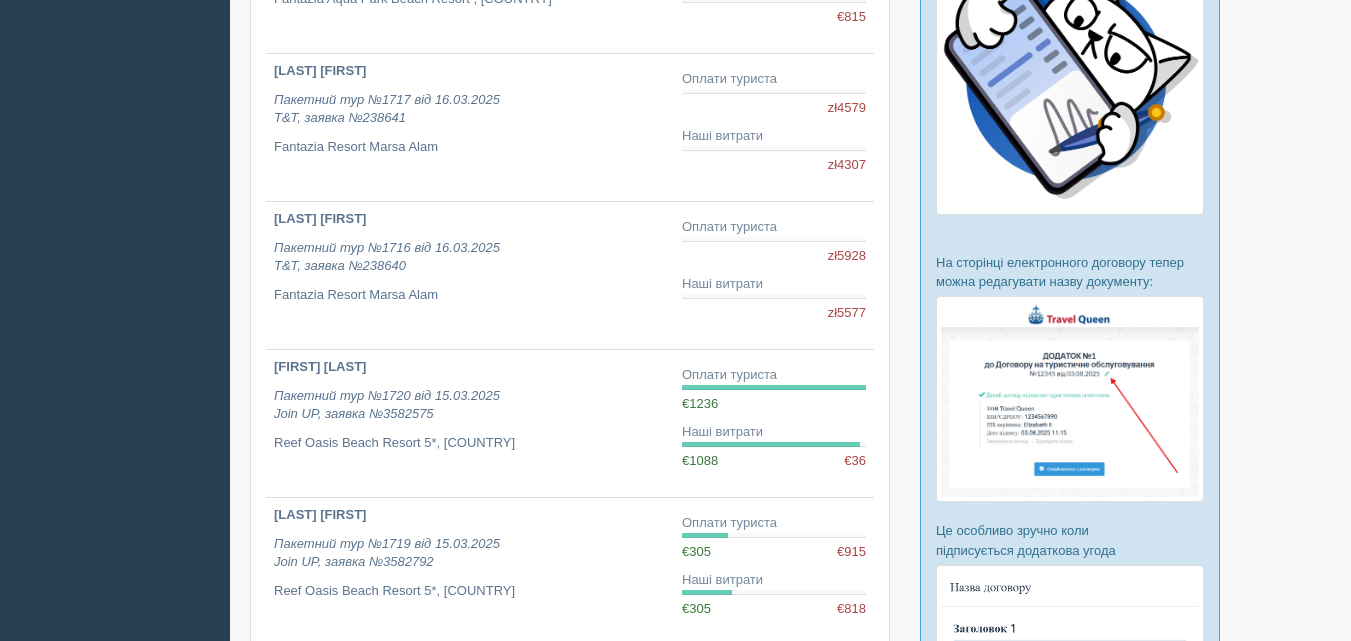scroll, scrollTop: 500, scrollLeft: 0, axis: vertical 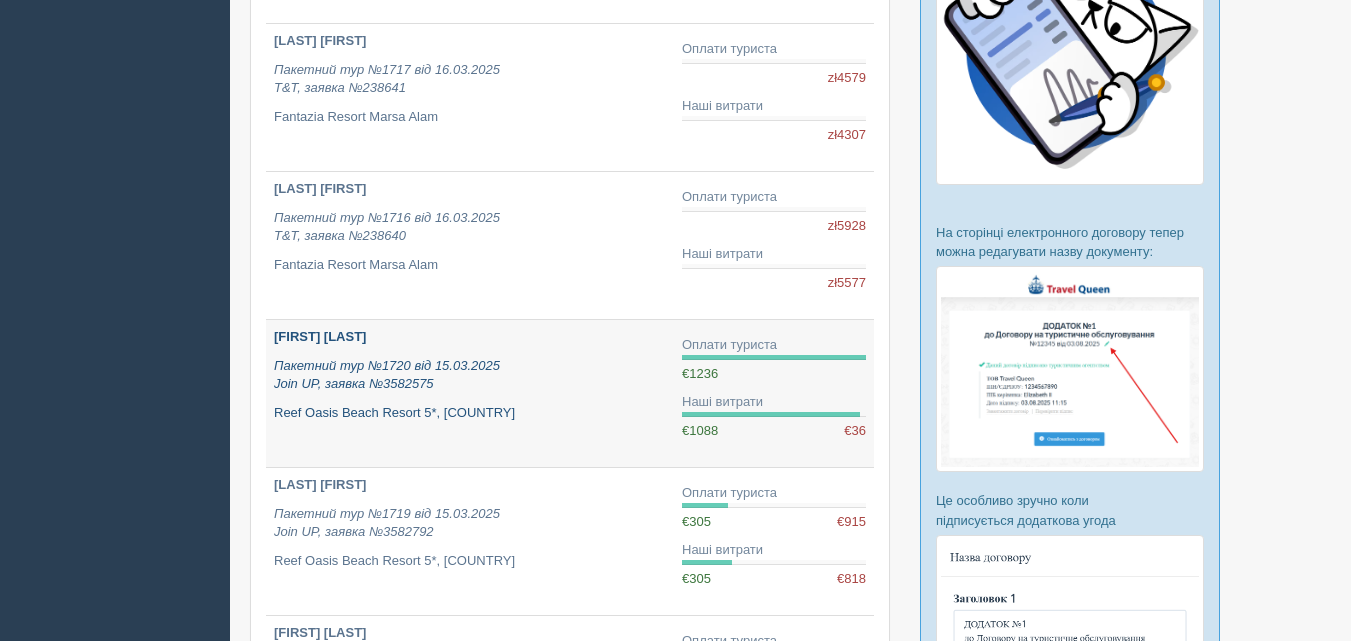click on "Reef Oasis Beach Resort 5*, [COUNTRY]" at bounding box center [470, 413] 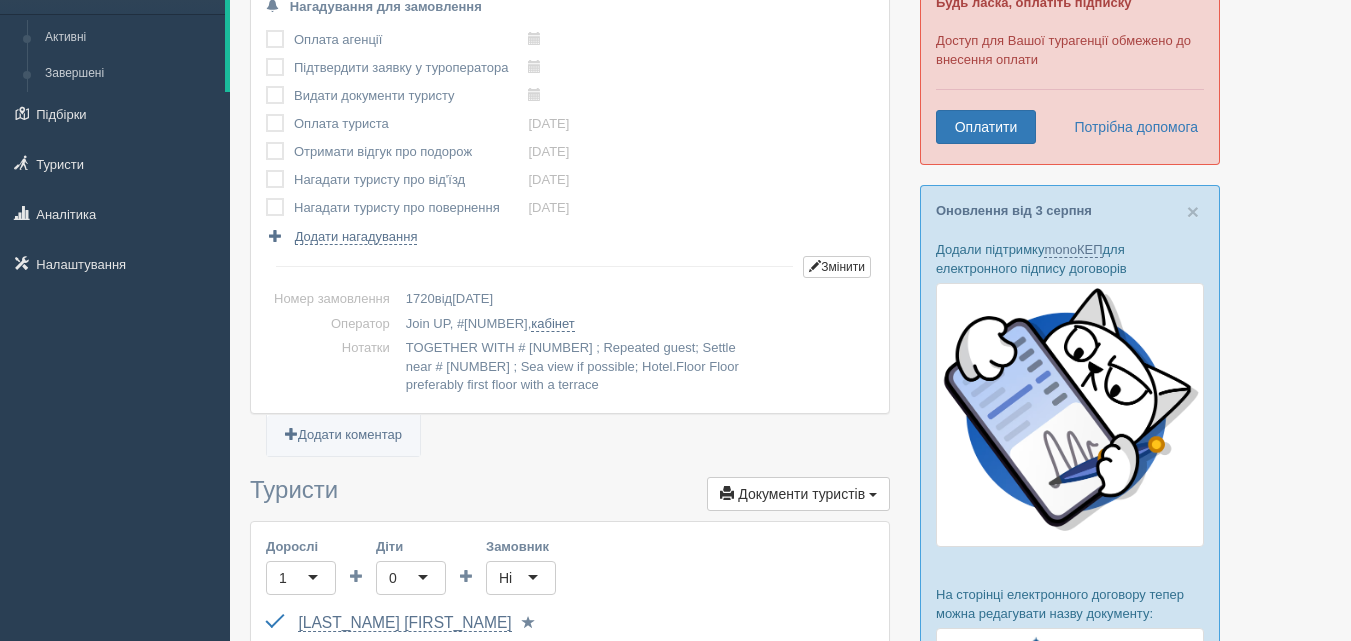 scroll, scrollTop: 0, scrollLeft: 0, axis: both 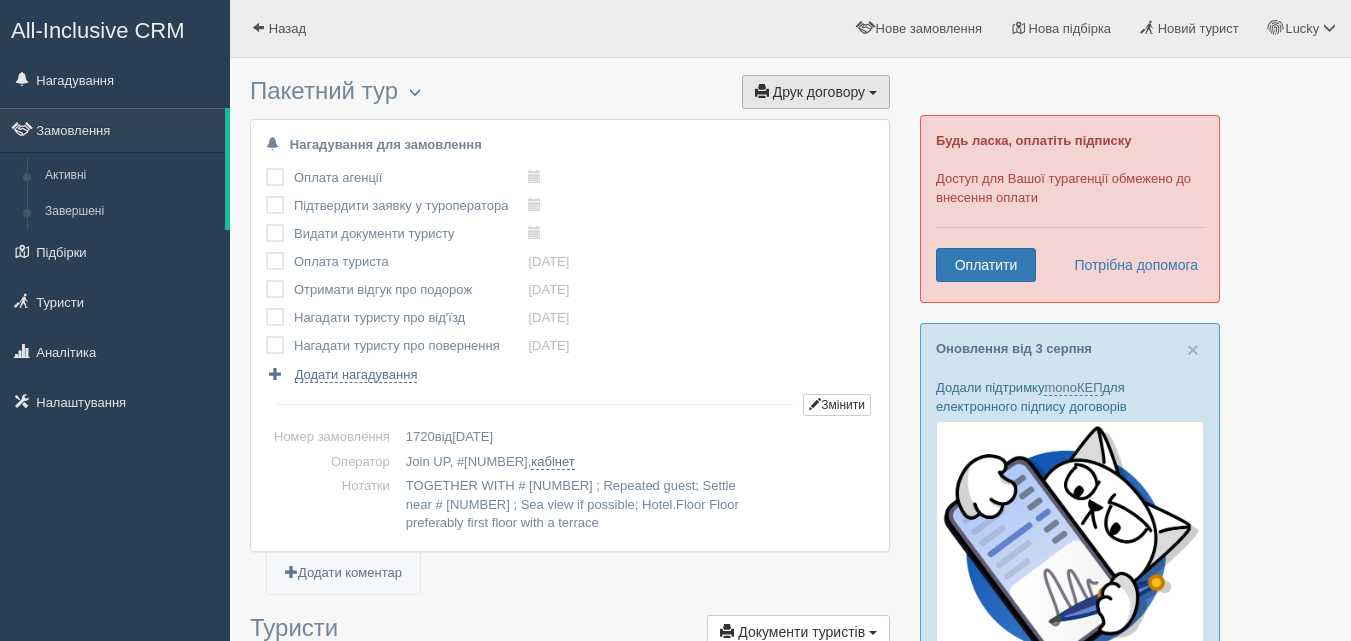 click on "Друк договору
Друк" at bounding box center (816, 92) 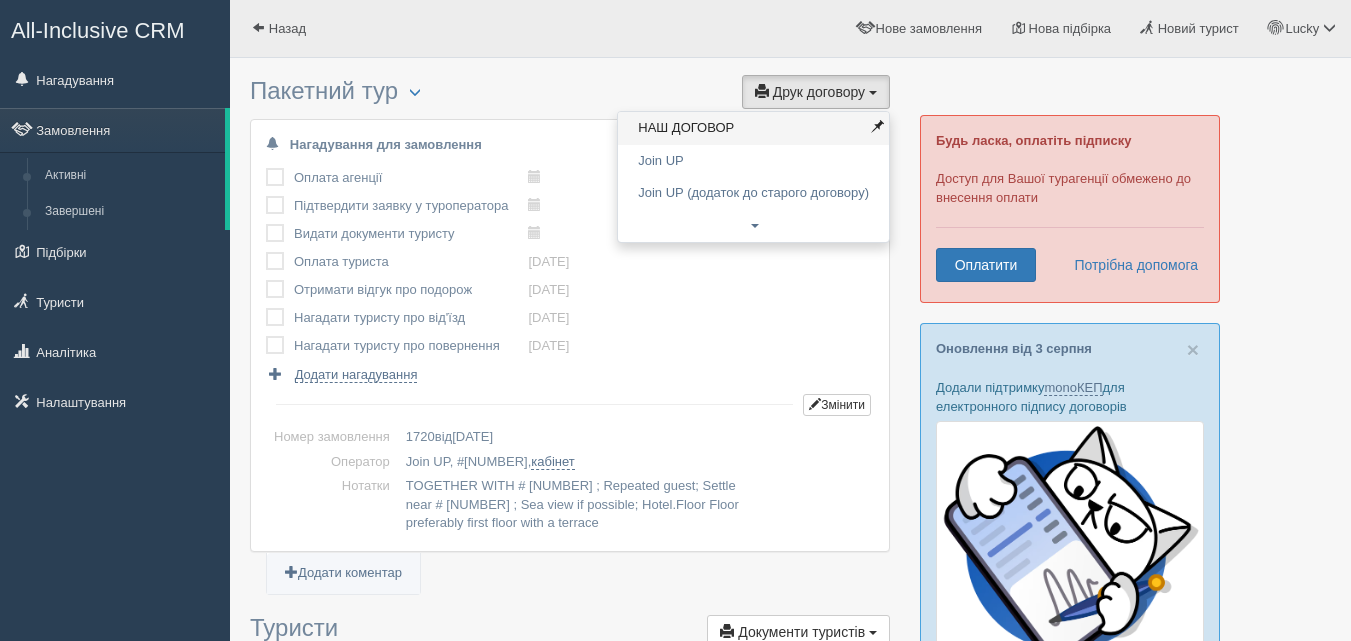 click on "НАШ ДОГОВОР" at bounding box center (753, 128) 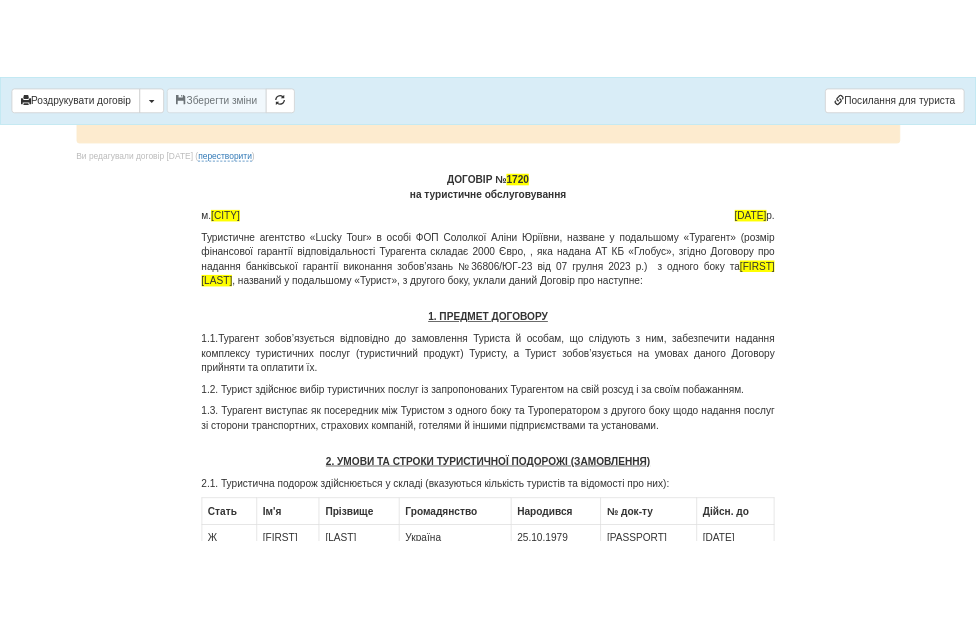 scroll, scrollTop: 100, scrollLeft: 0, axis: vertical 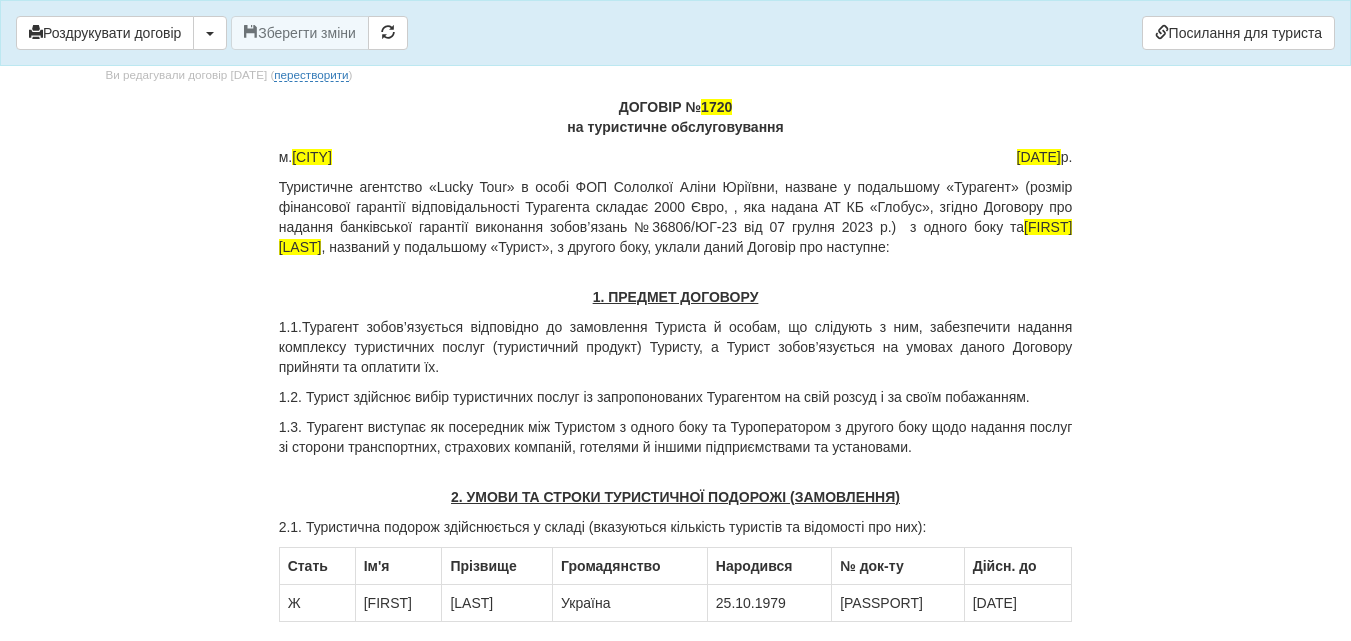 drag, startPoint x: 785, startPoint y: 188, endPoint x: 979, endPoint y: 224, distance: 197.31194 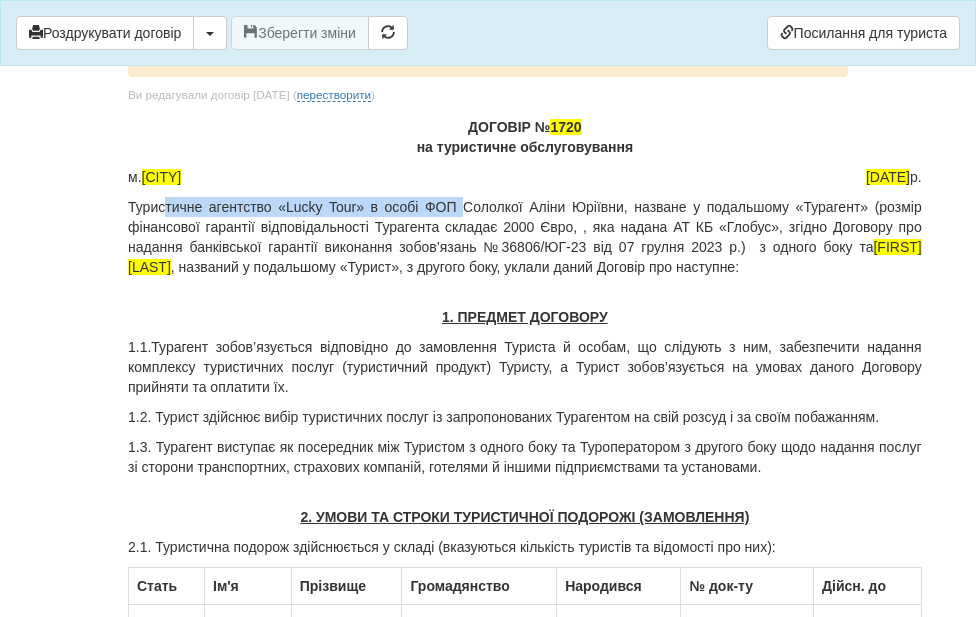 drag, startPoint x: 130, startPoint y: 202, endPoint x: 420, endPoint y: 210, distance: 290.11032 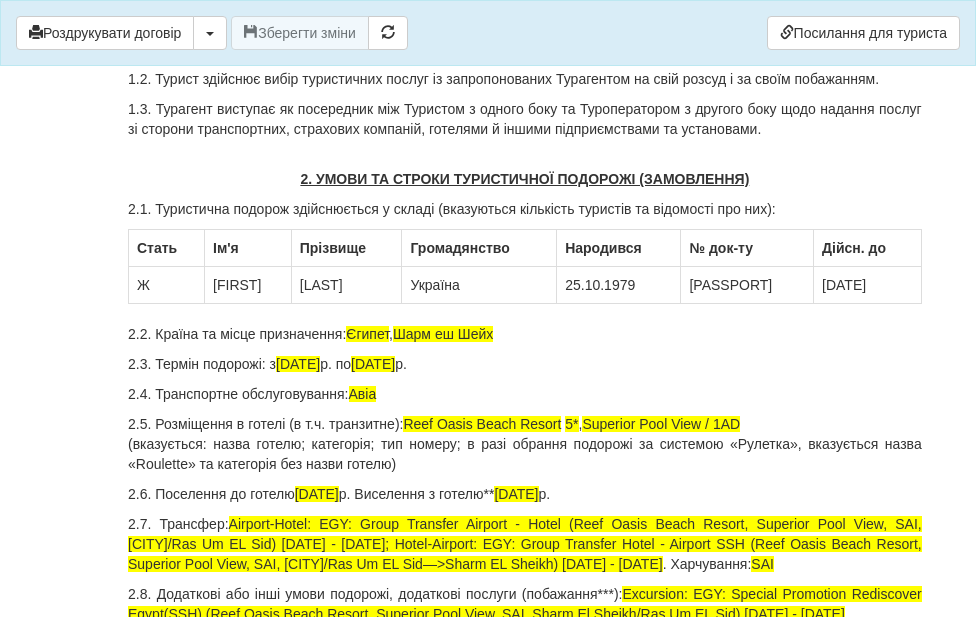 scroll, scrollTop: 400, scrollLeft: 0, axis: vertical 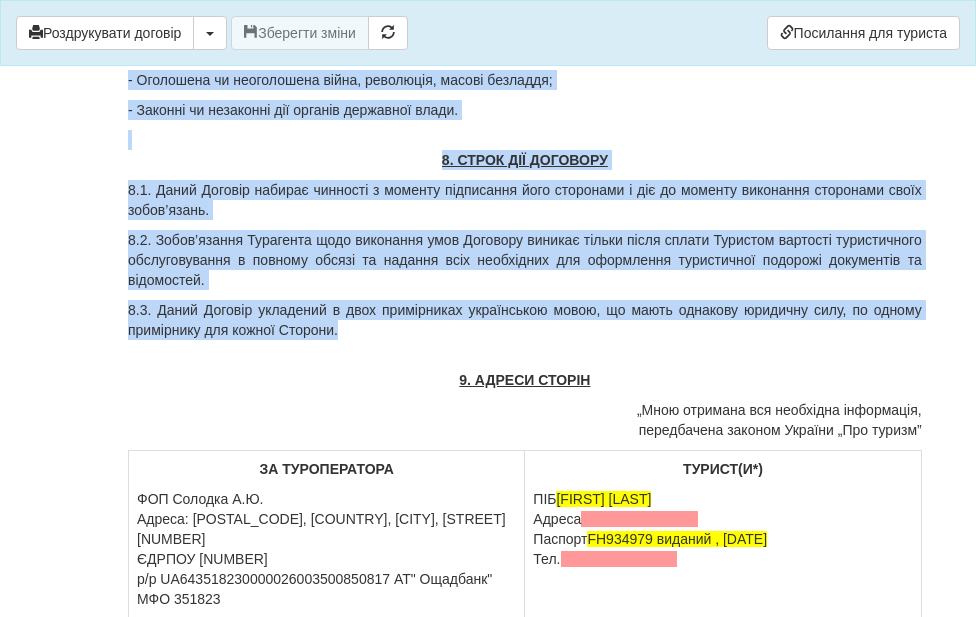 drag, startPoint x: 414, startPoint y: 388, endPoint x: 356, endPoint y: 426, distance: 69.339745 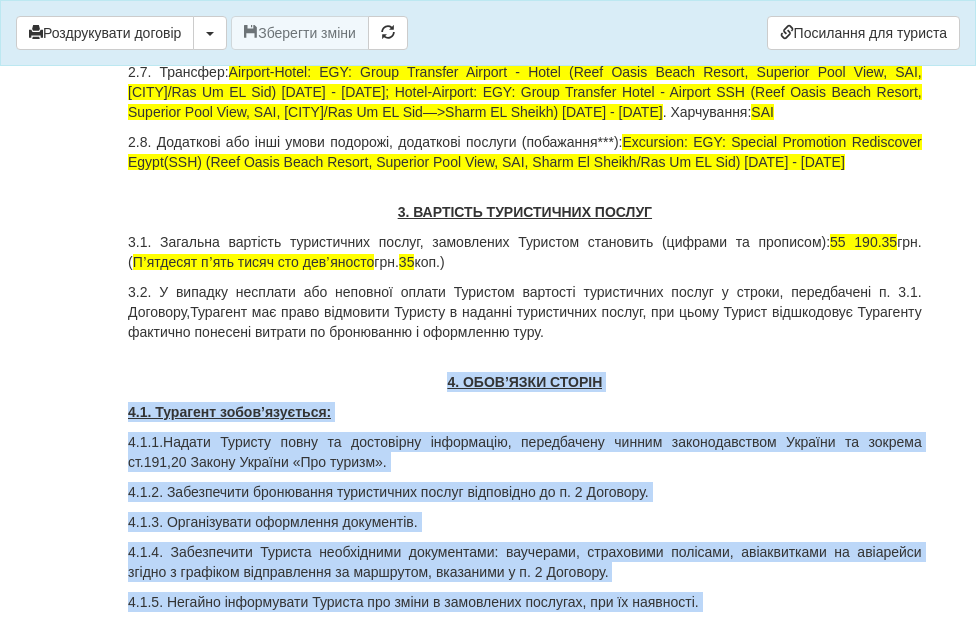 scroll, scrollTop: 882, scrollLeft: 0, axis: vertical 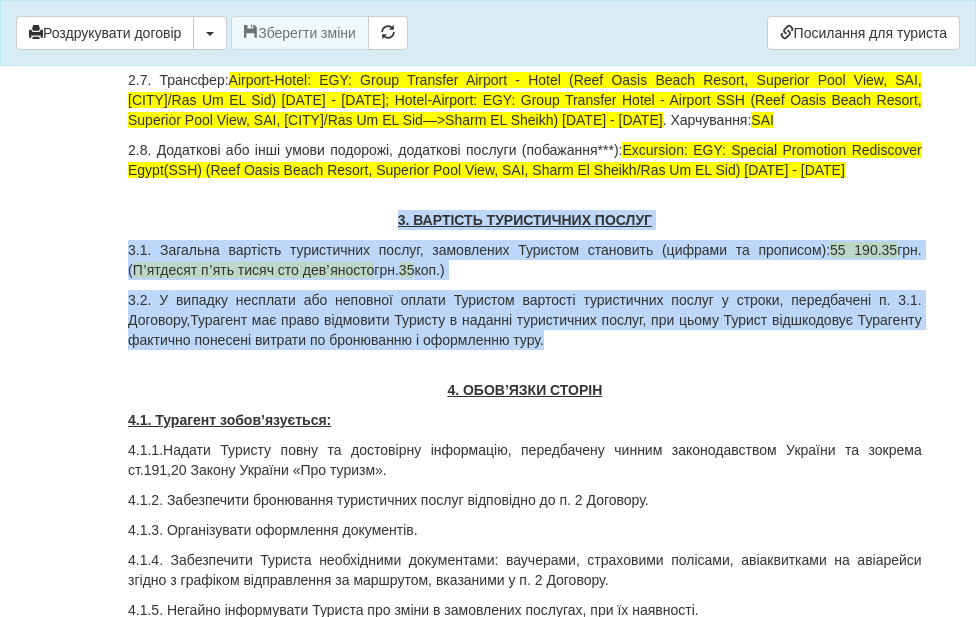 drag, startPoint x: 379, startPoint y: 236, endPoint x: 597, endPoint y: 368, distance: 254.84897 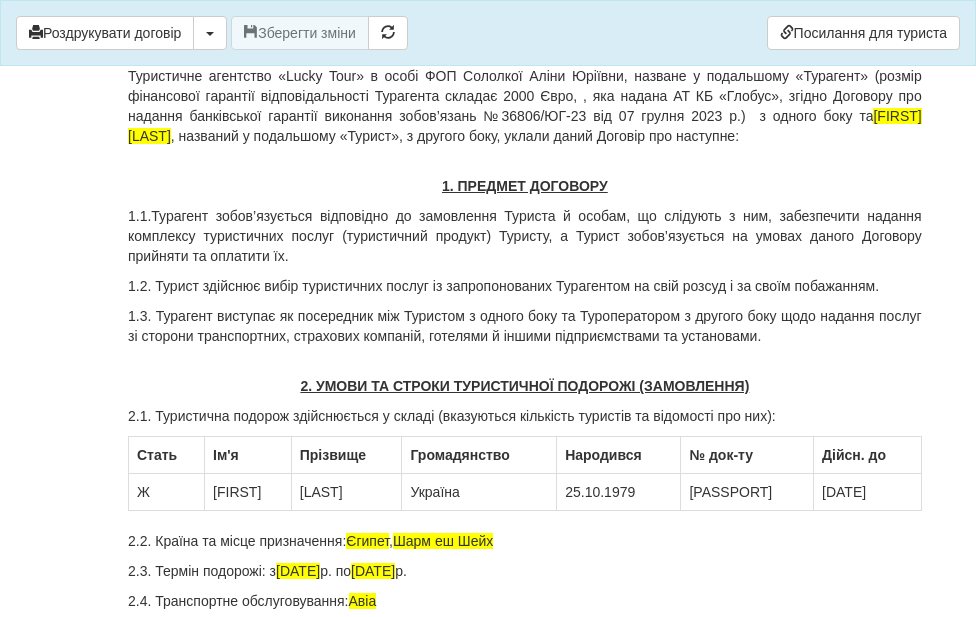 scroll, scrollTop: 300, scrollLeft: 0, axis: vertical 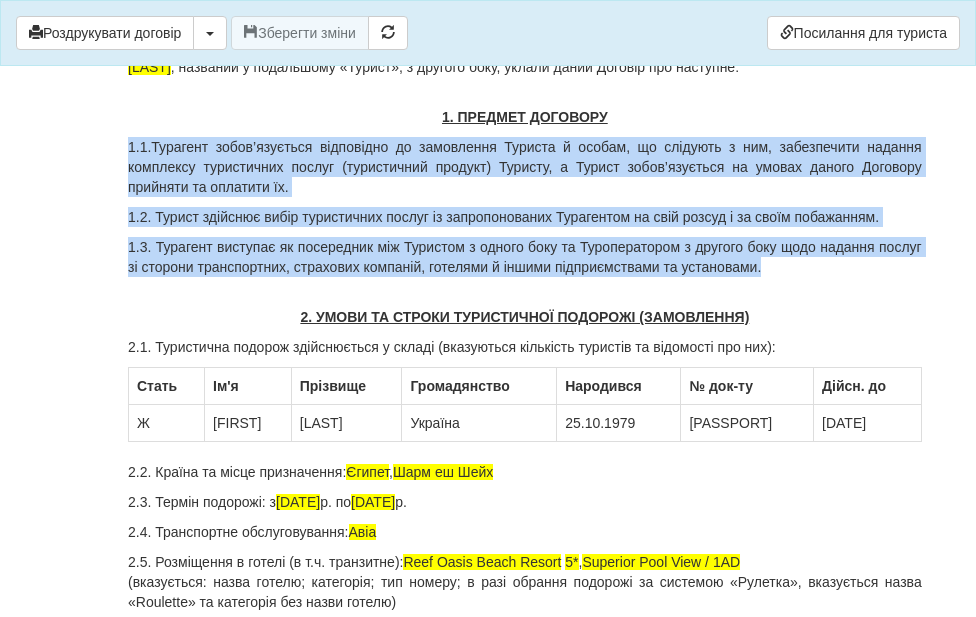 drag, startPoint x: 778, startPoint y: 266, endPoint x: 128, endPoint y: 129, distance: 664.2808 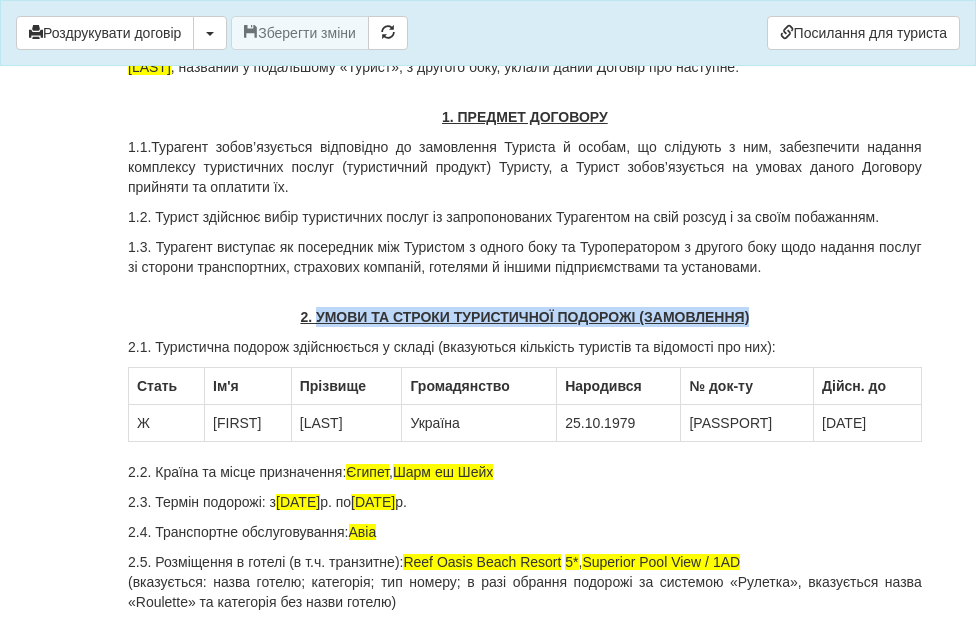 drag, startPoint x: 316, startPoint y: 317, endPoint x: 749, endPoint y: 309, distance: 433.07388 